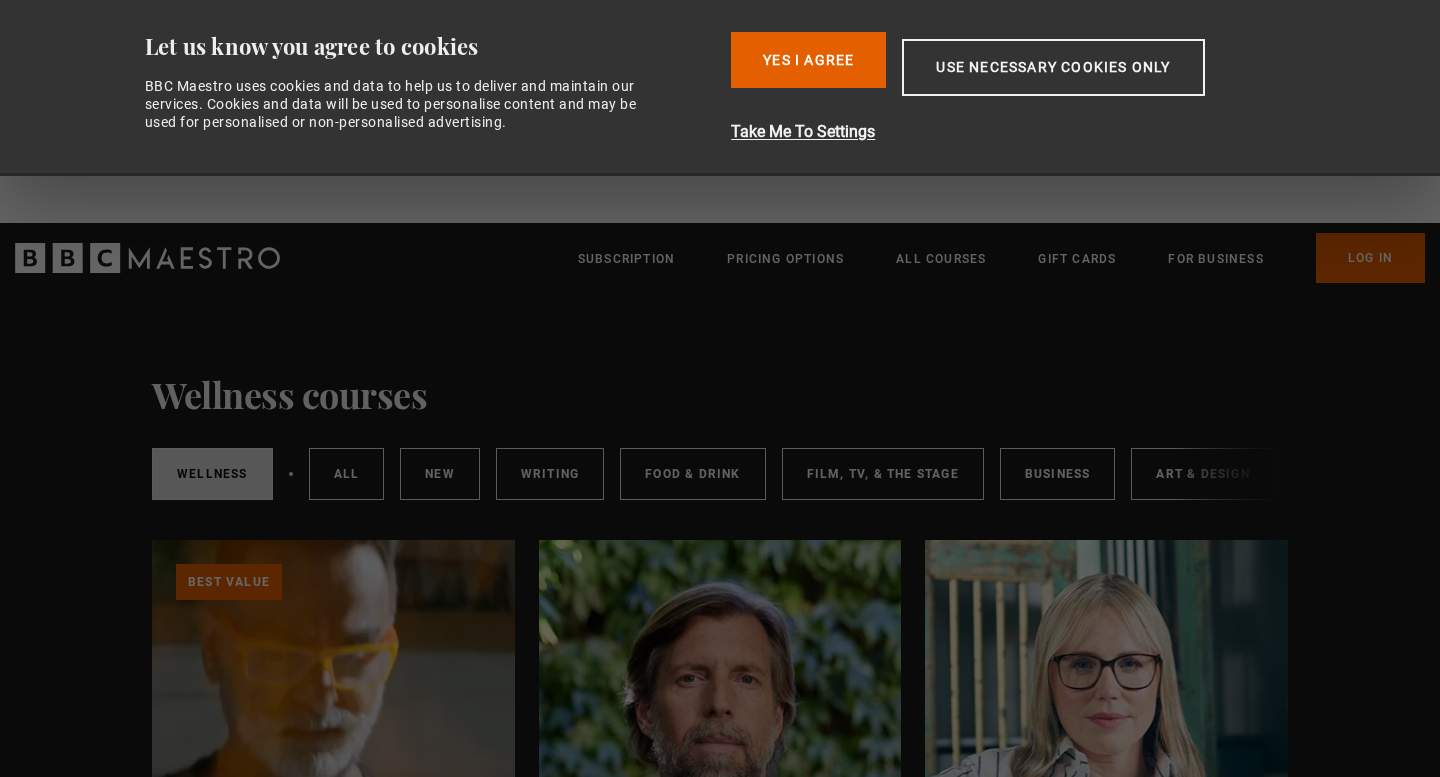 scroll, scrollTop: 0, scrollLeft: 0, axis: both 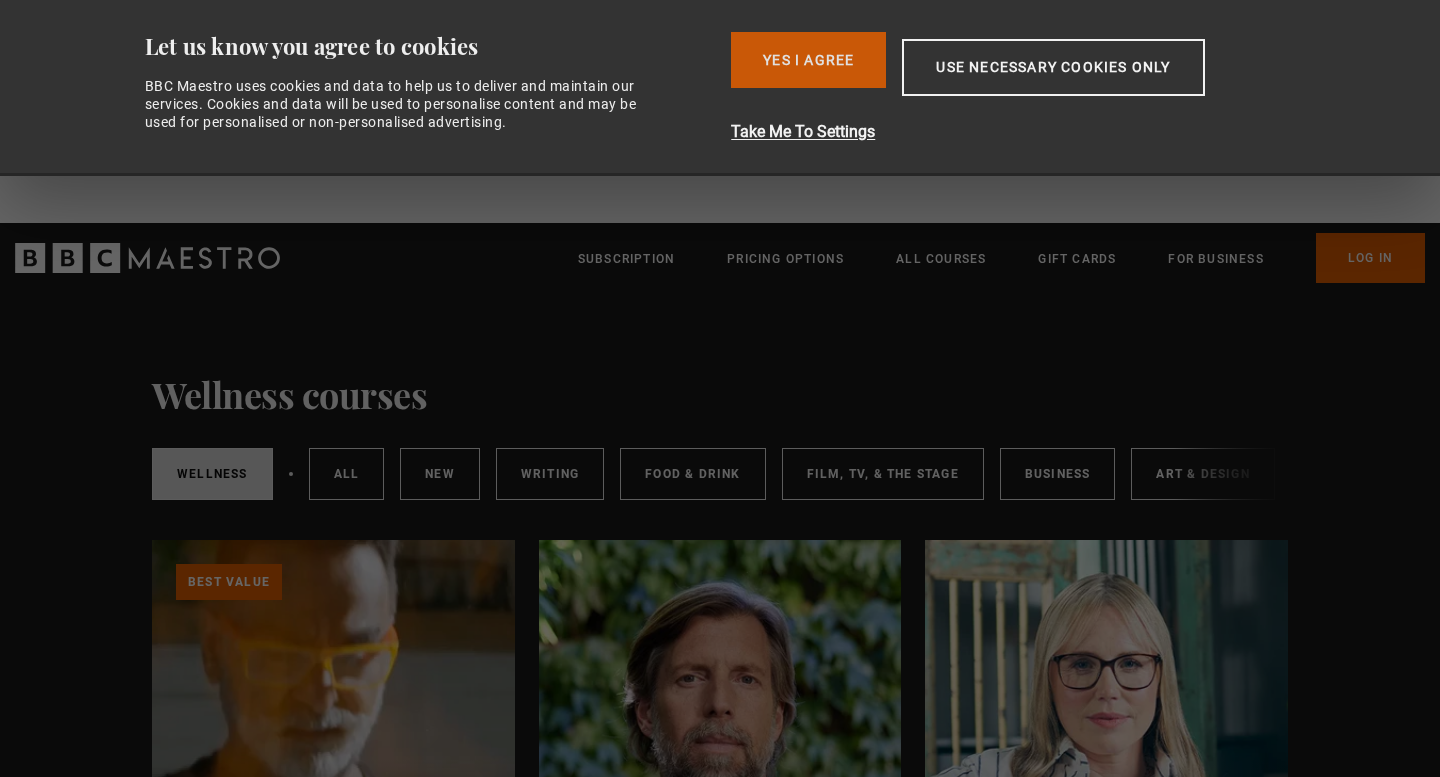 click on "Yes I Agree" at bounding box center [808, 60] 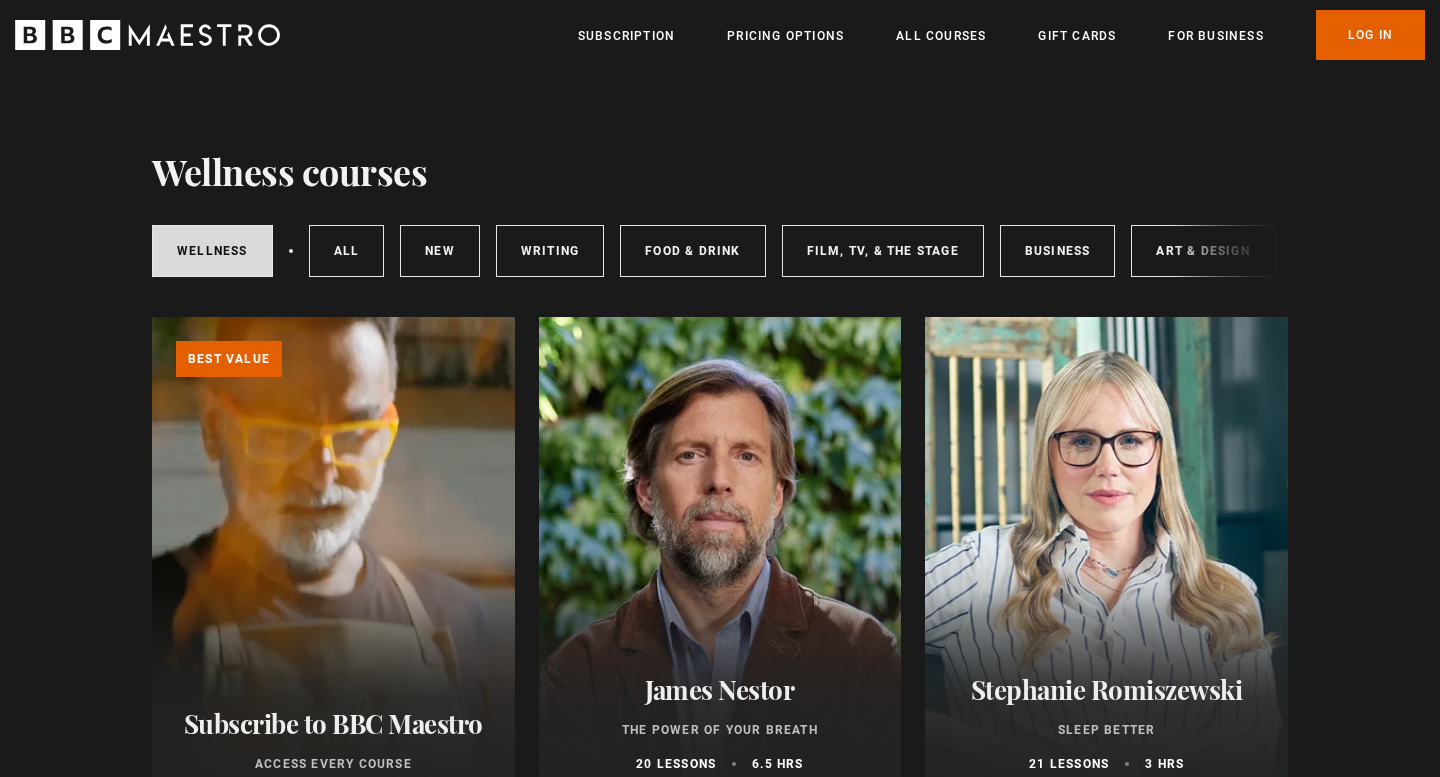 drag, startPoint x: 1348, startPoint y: 488, endPoint x: 1331, endPoint y: 425, distance: 65.25335 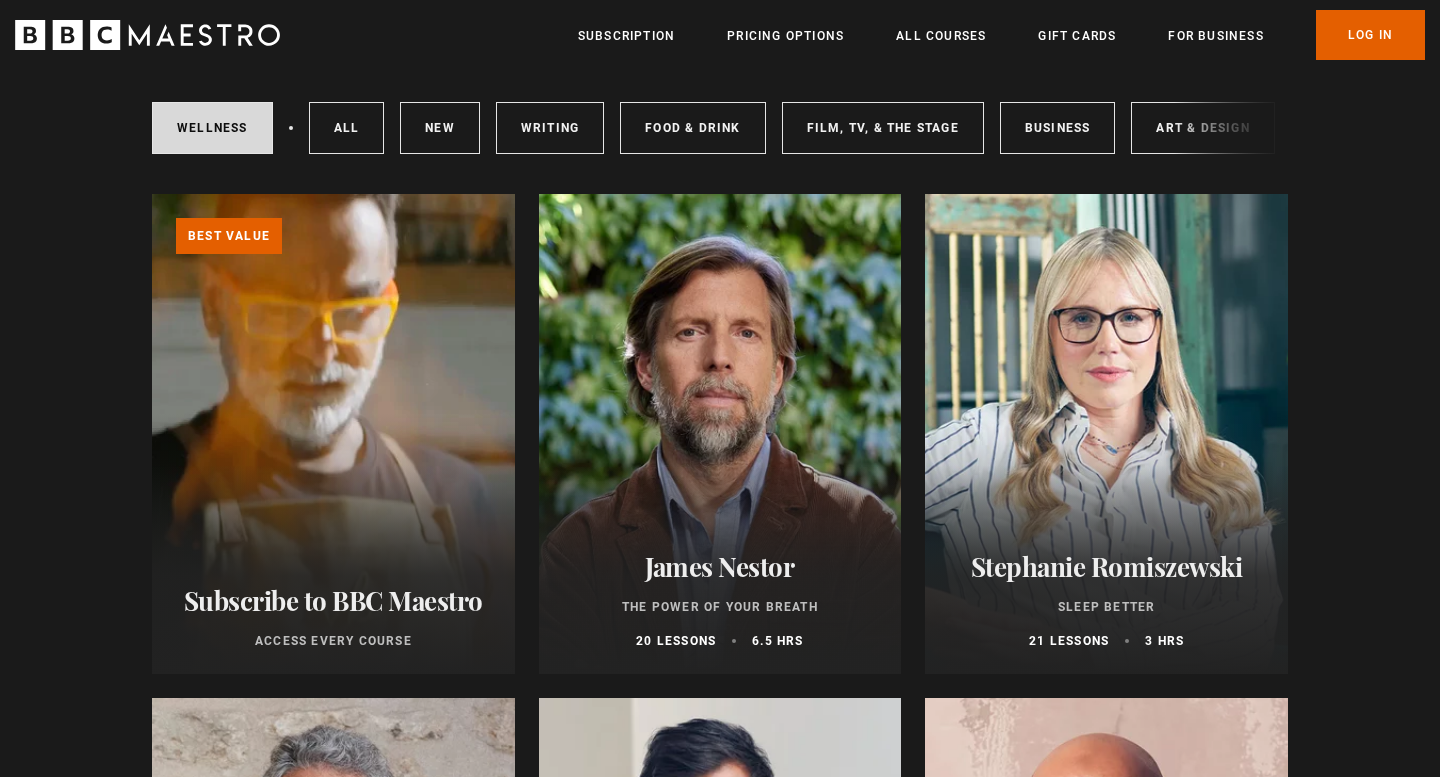 scroll, scrollTop: 120, scrollLeft: 0, axis: vertical 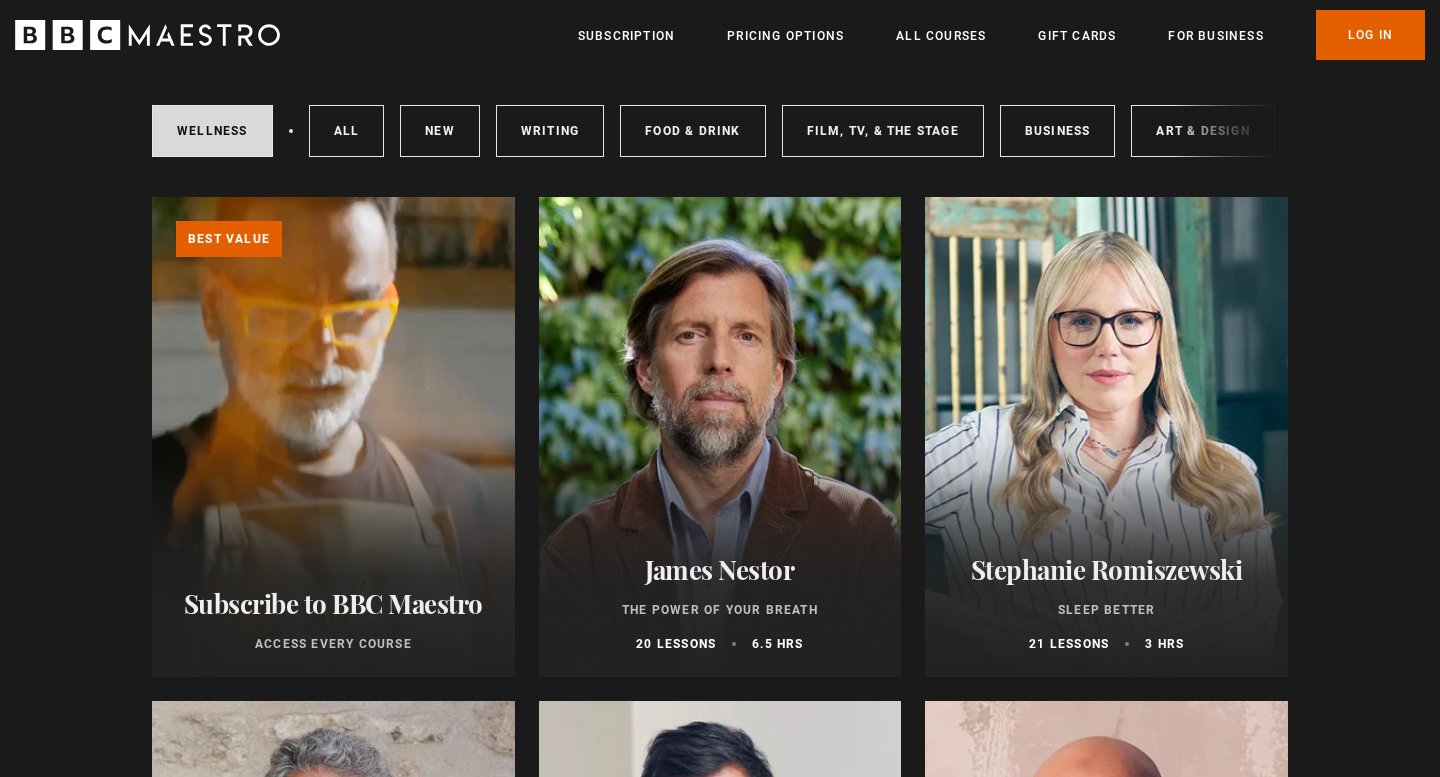 click at bounding box center (720, 437) 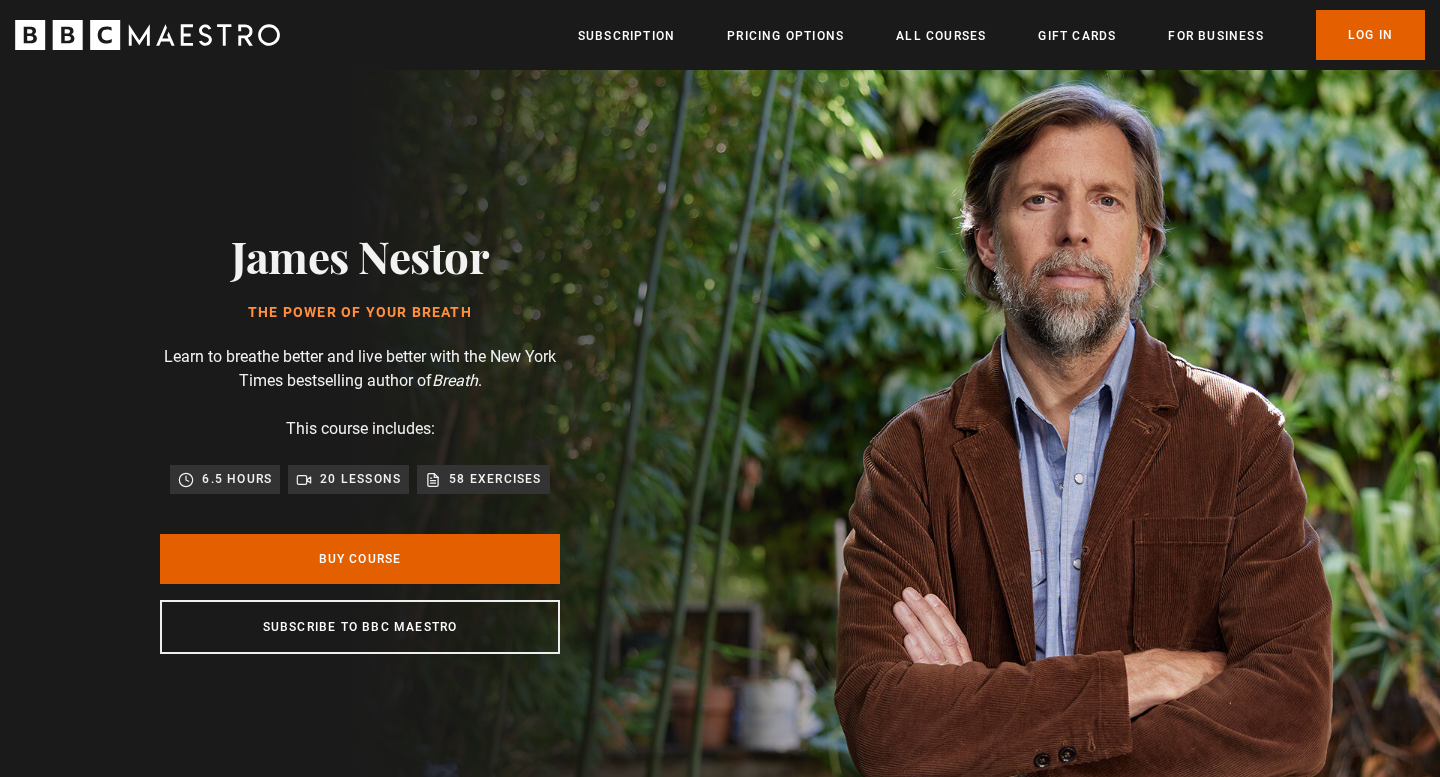 scroll, scrollTop: 0, scrollLeft: 0, axis: both 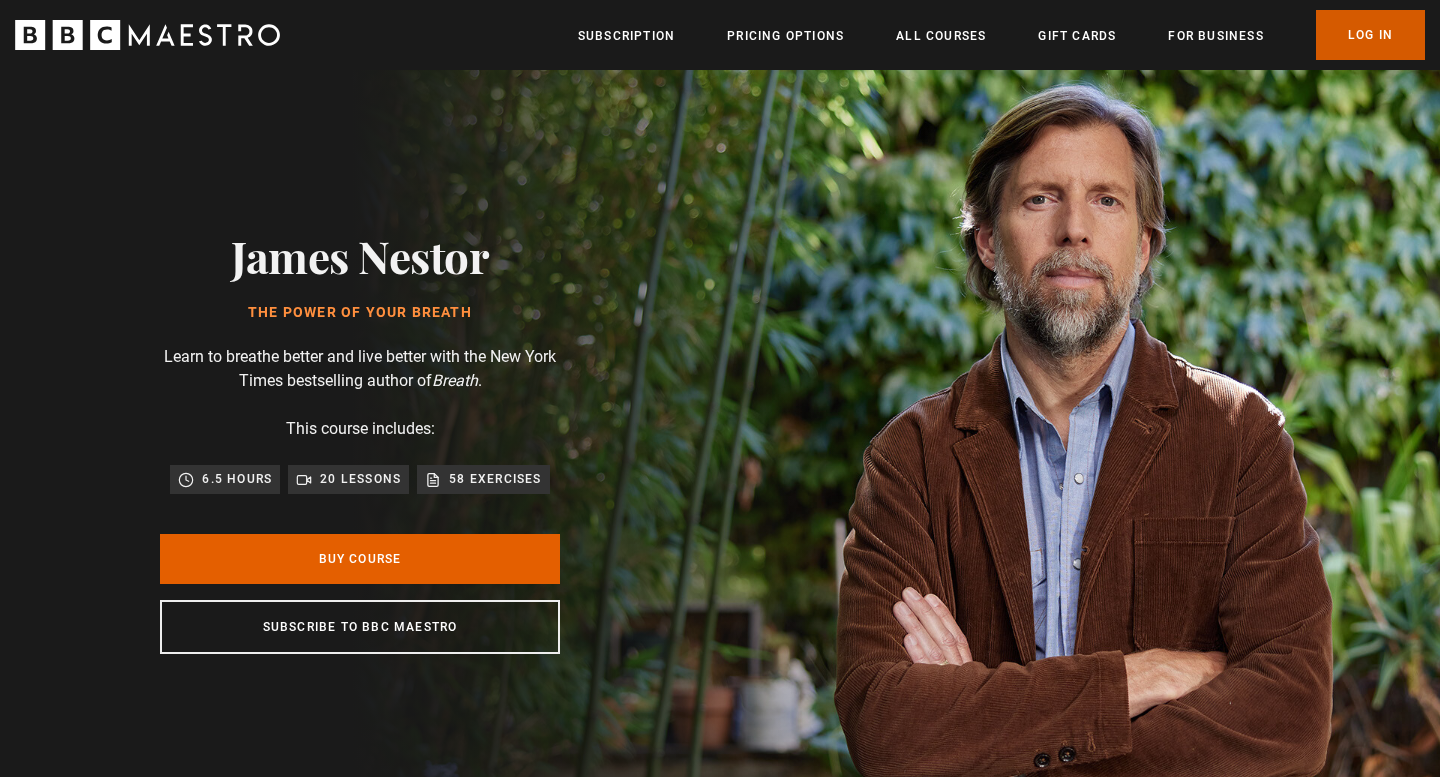 click on "Log In" at bounding box center [1370, 35] 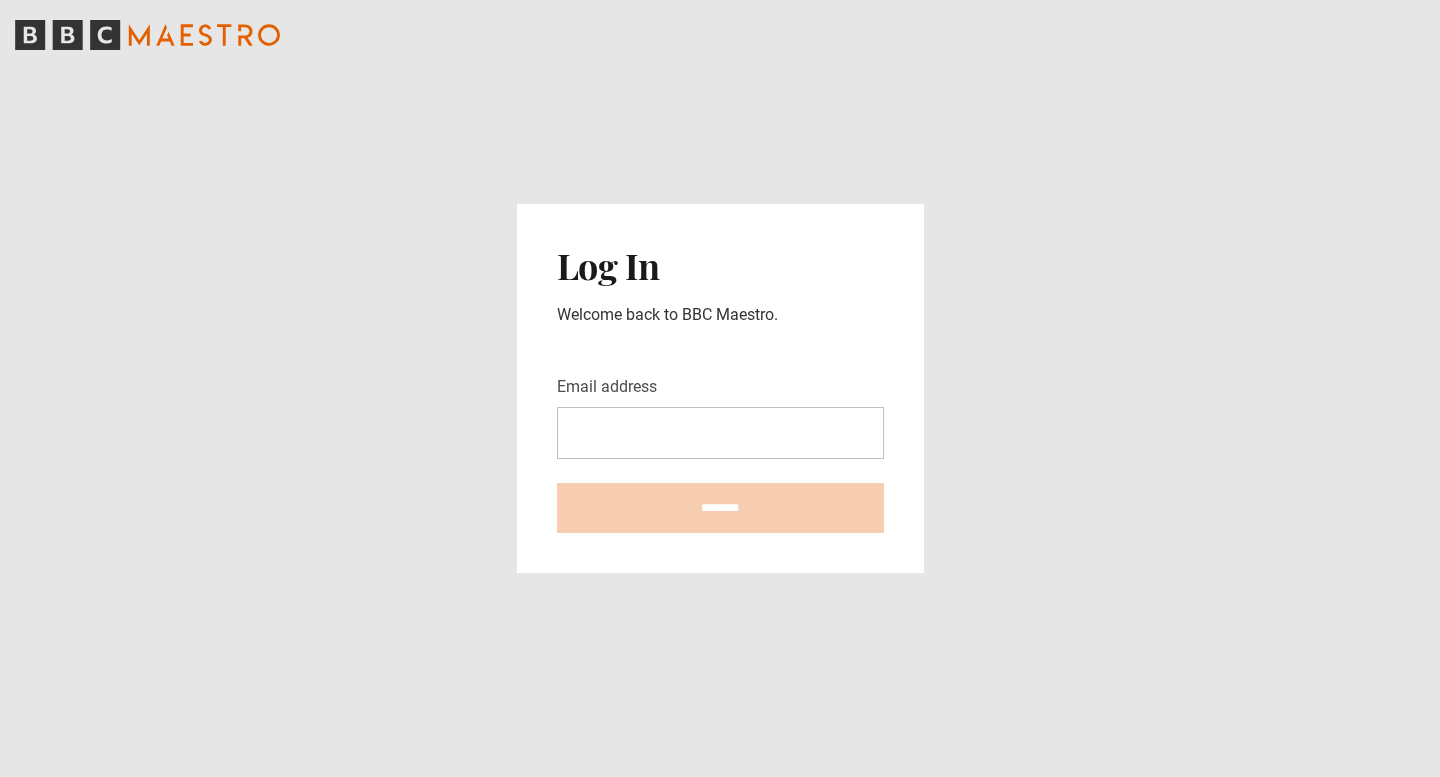 scroll, scrollTop: 0, scrollLeft: 0, axis: both 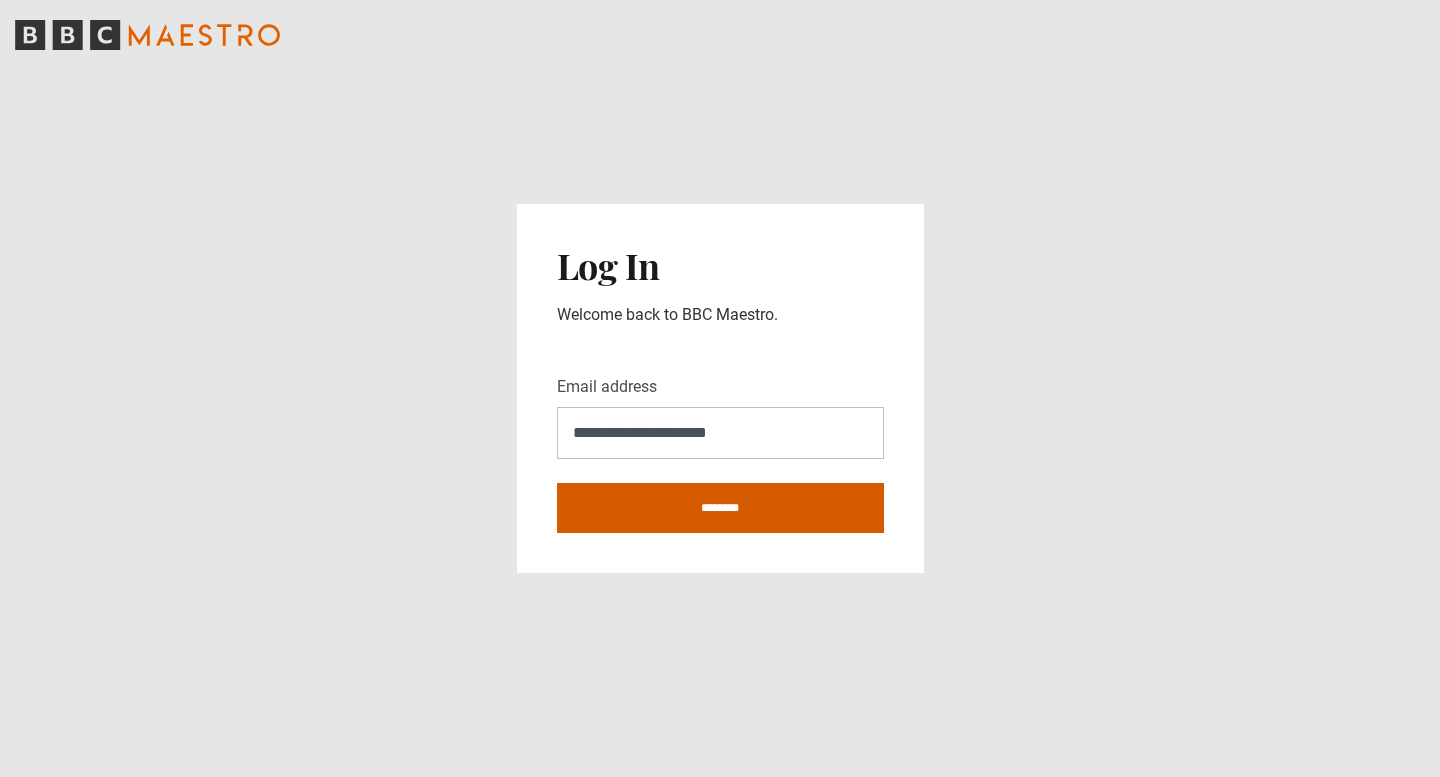 type on "**********" 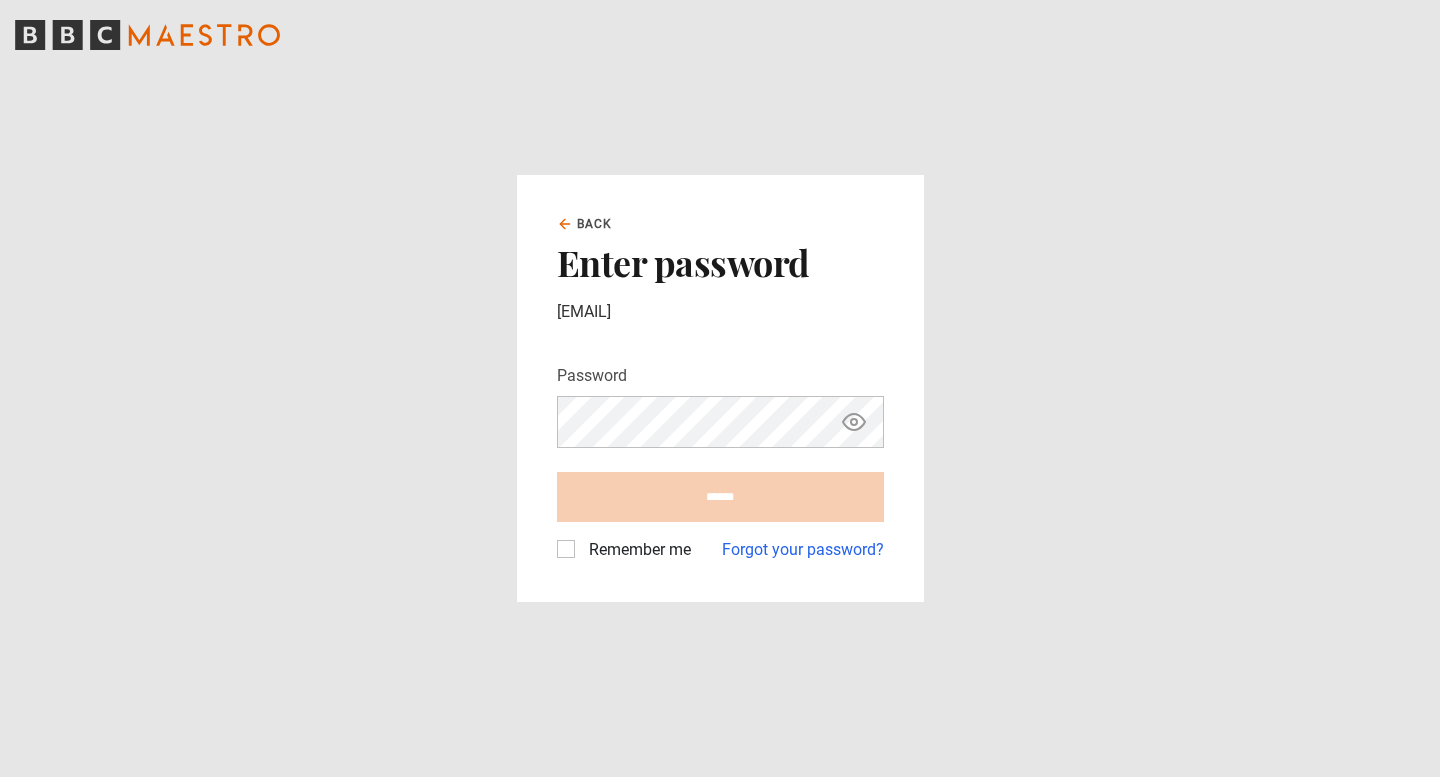 scroll, scrollTop: 0, scrollLeft: 0, axis: both 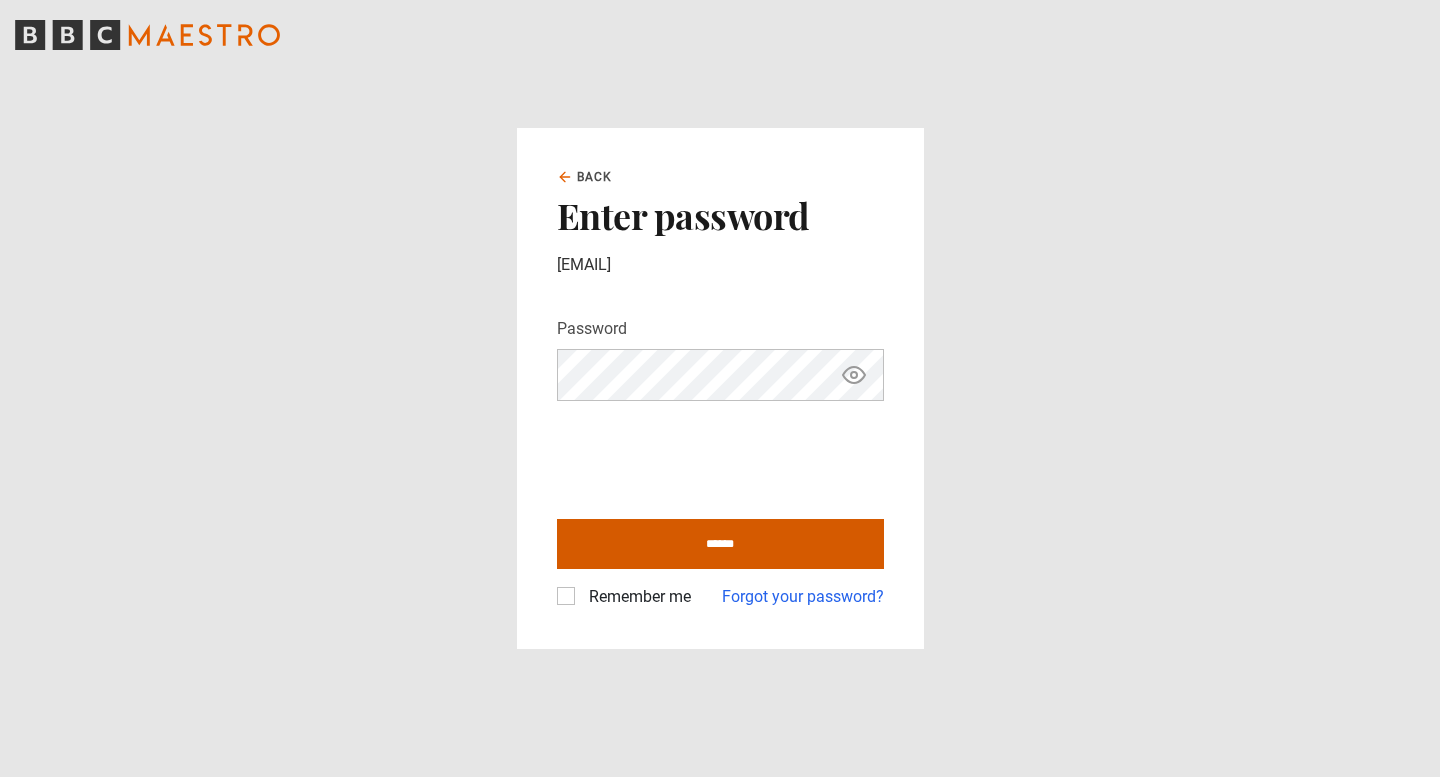 click on "******" at bounding box center [720, 544] 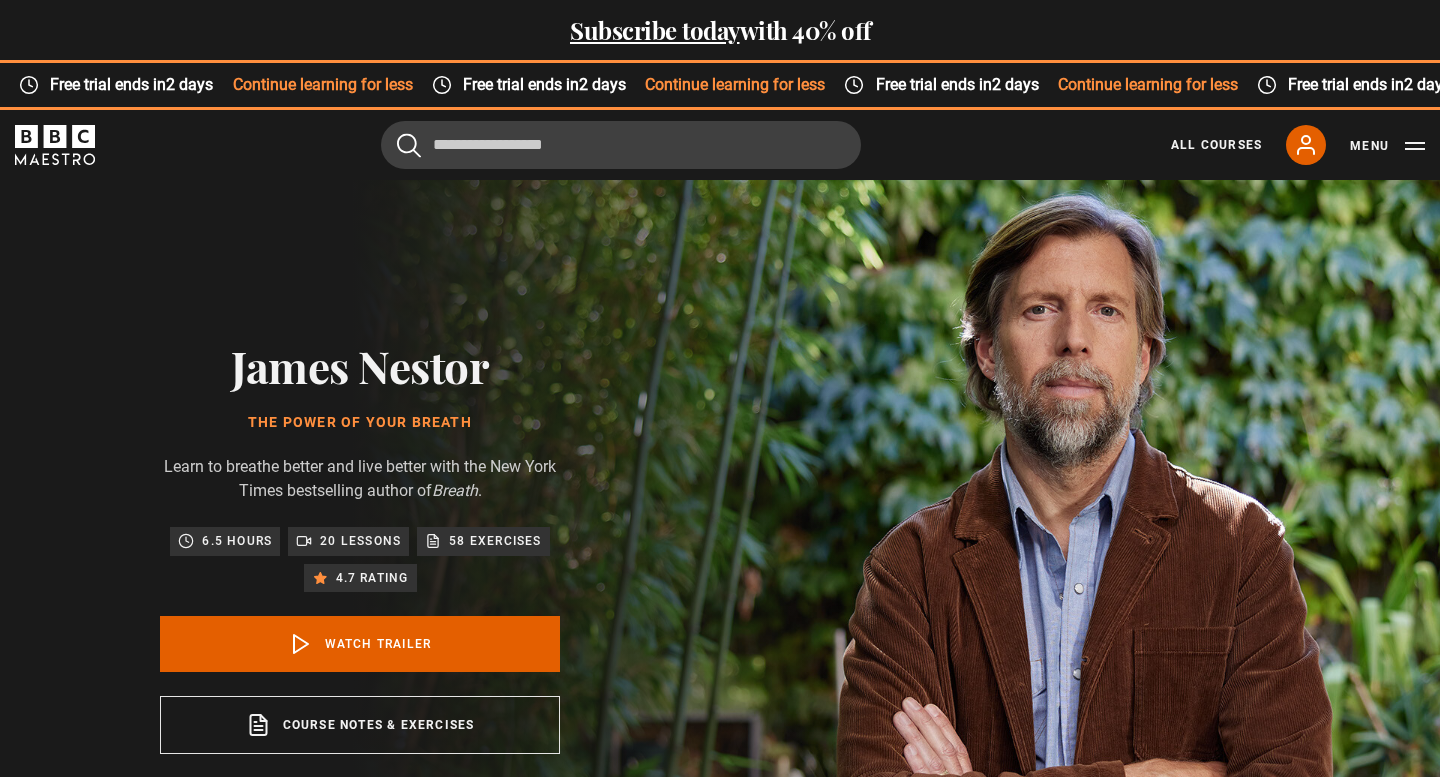 scroll, scrollTop: 0, scrollLeft: 0, axis: both 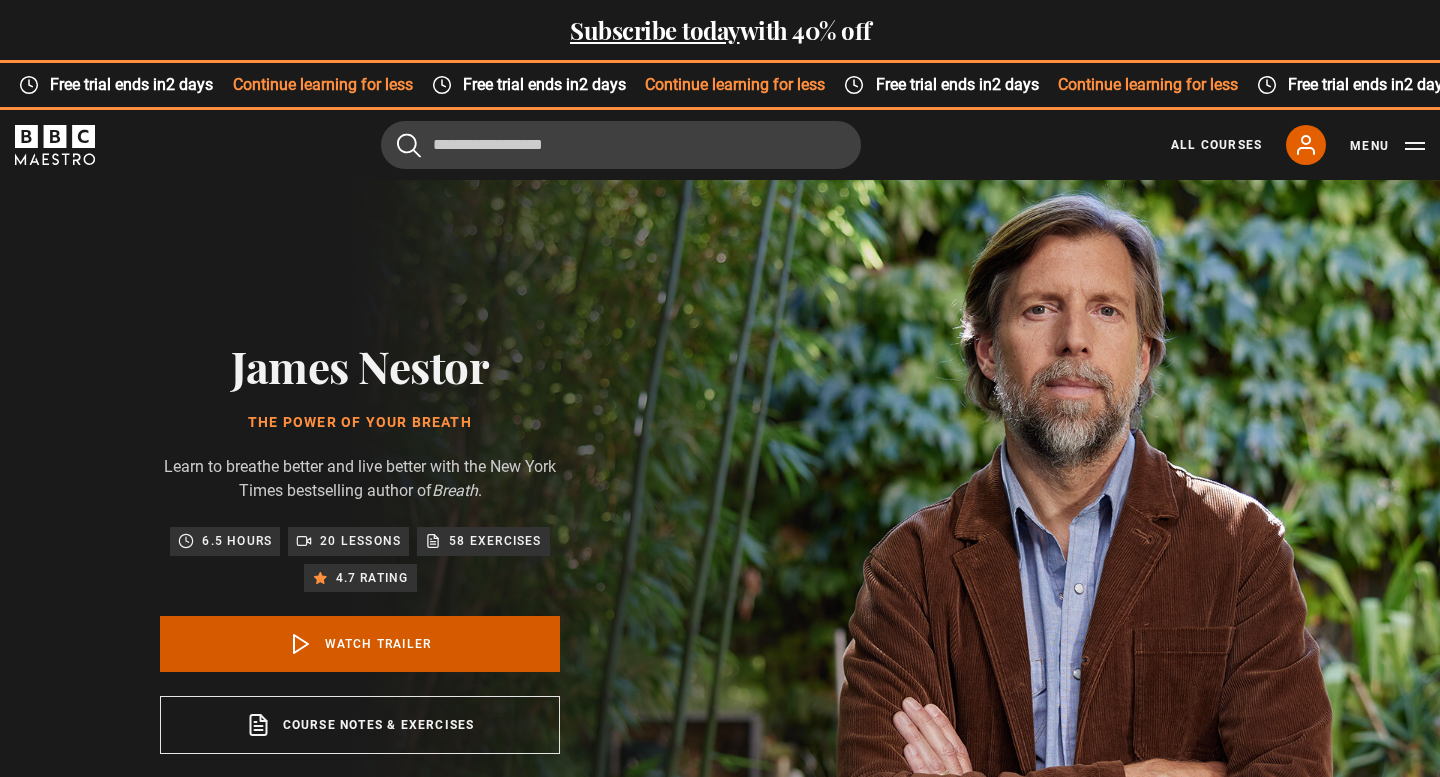 click on "Watch Trailer" at bounding box center [360, 644] 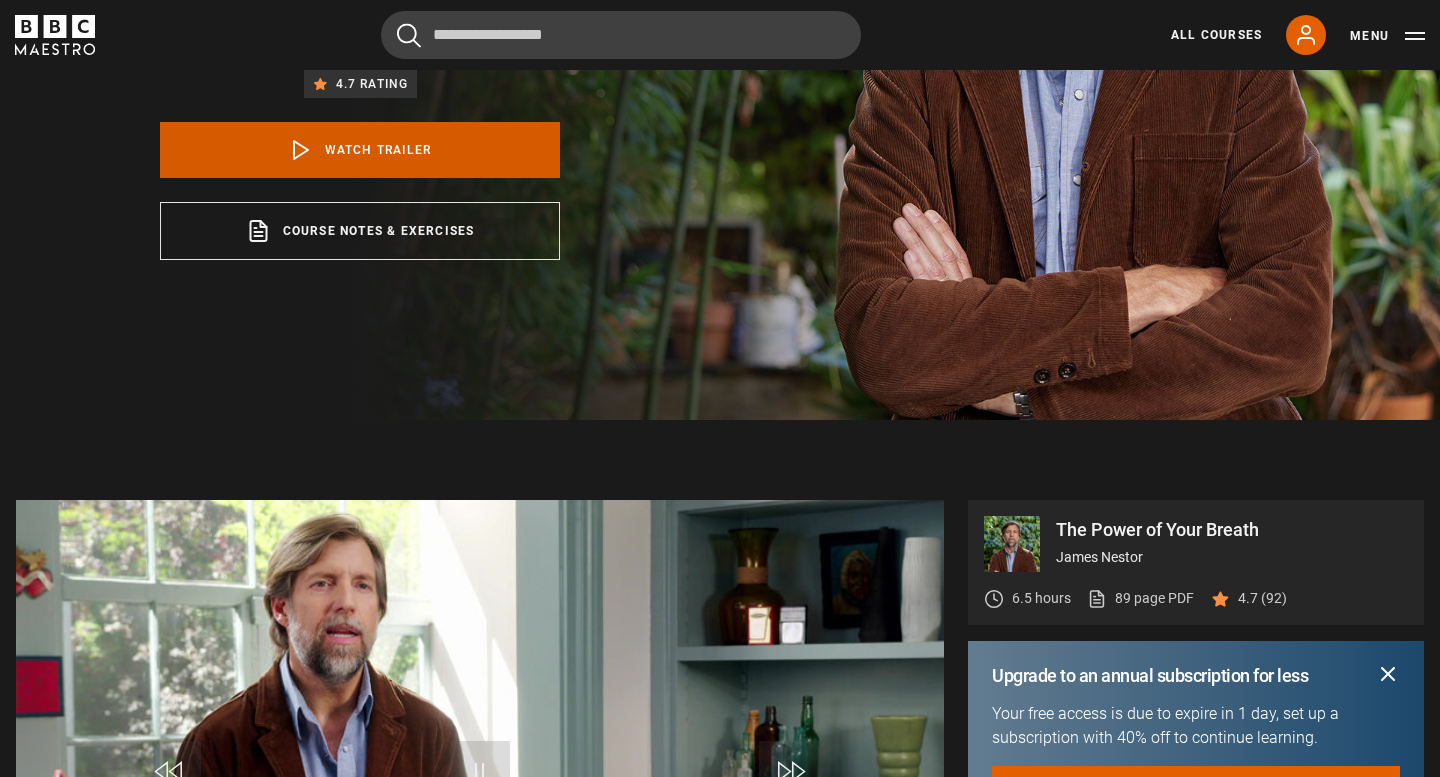 scroll, scrollTop: 775, scrollLeft: 0, axis: vertical 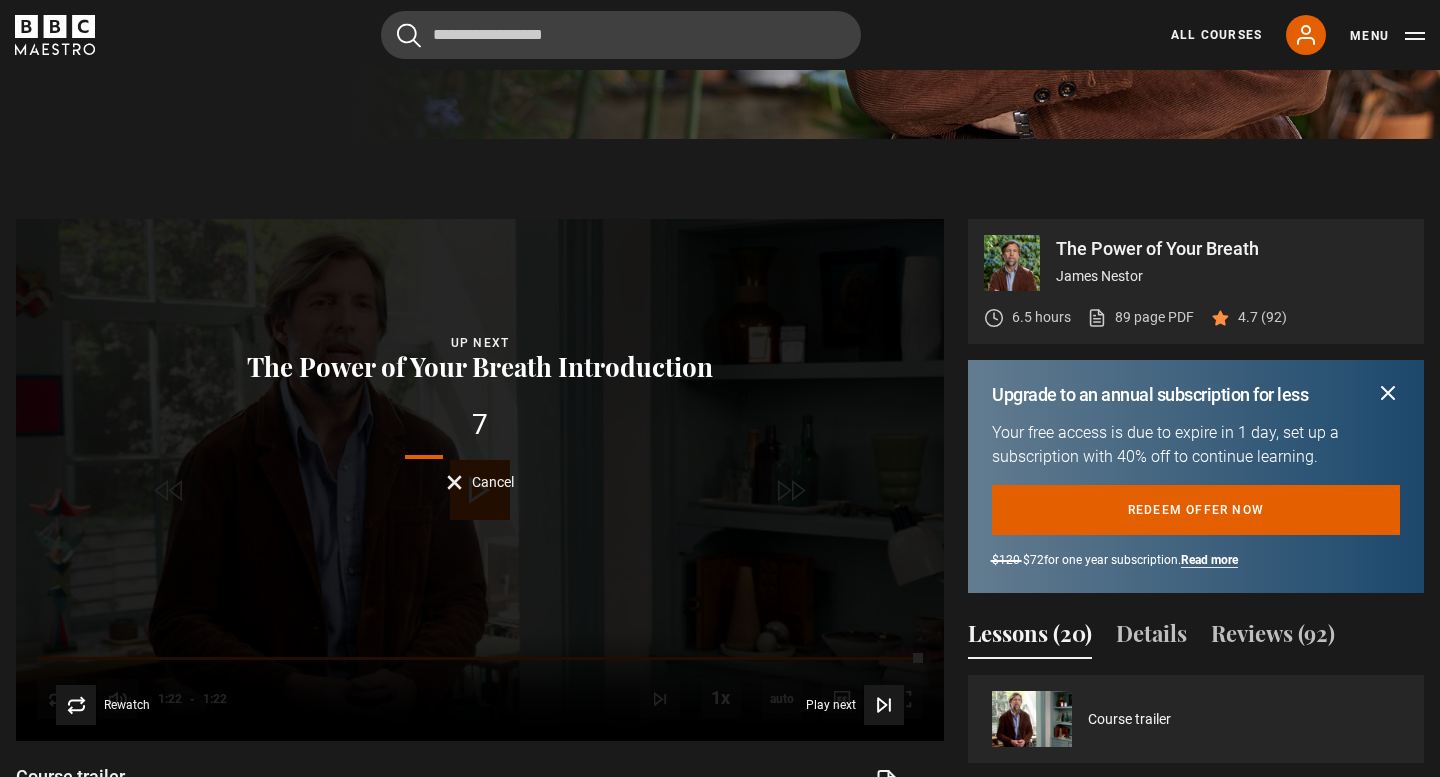 click on "Lessons (20)" at bounding box center [1030, 638] 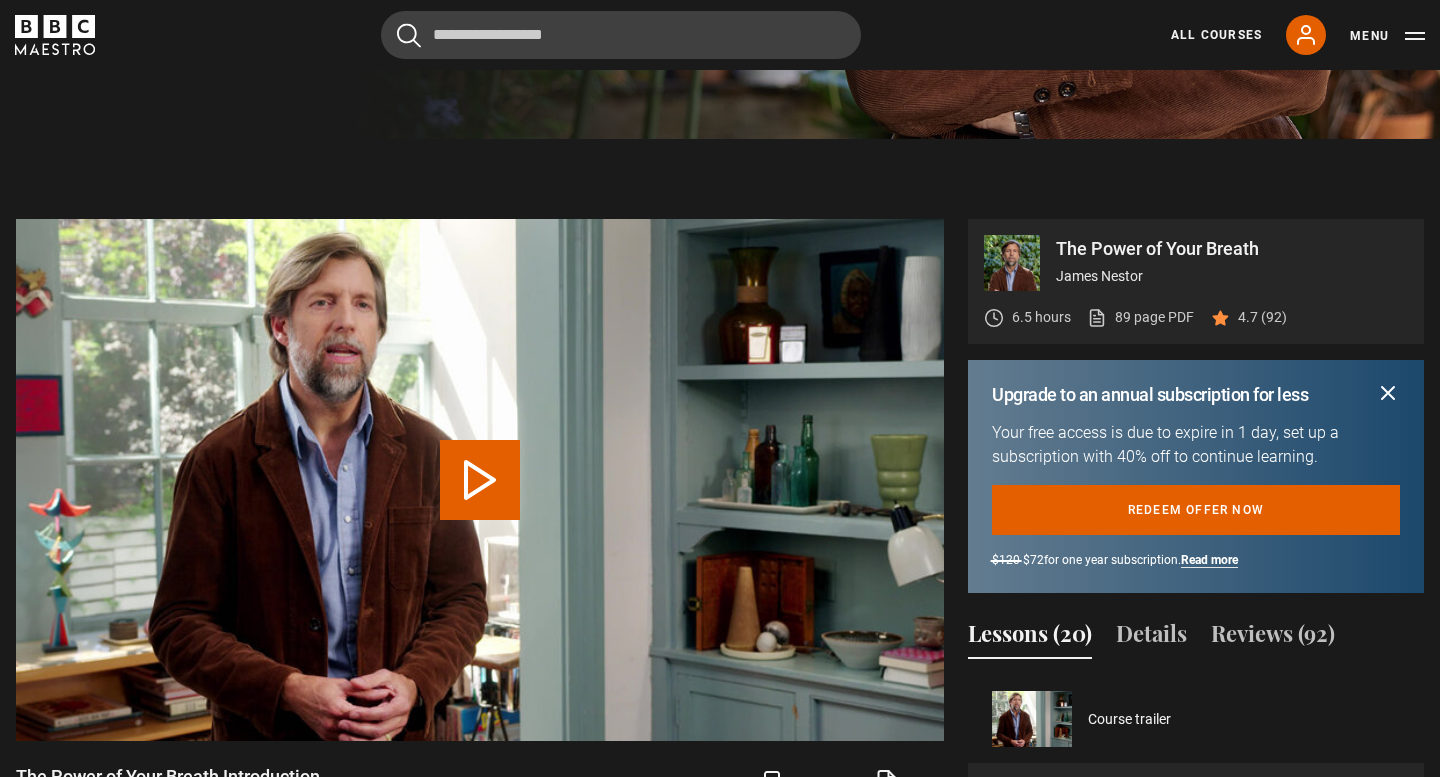 scroll, scrollTop: 914, scrollLeft: 0, axis: vertical 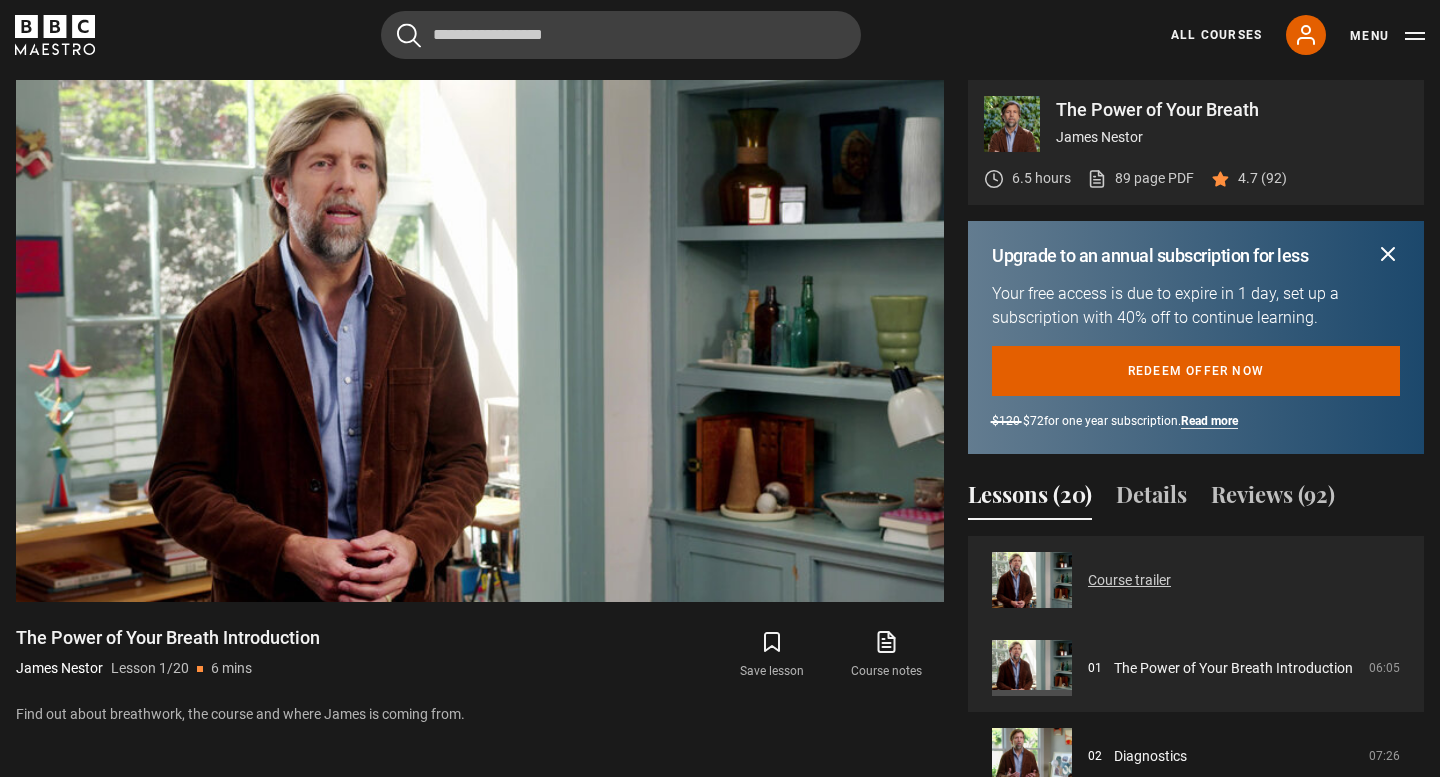 click on "Course trailer" at bounding box center [1129, 580] 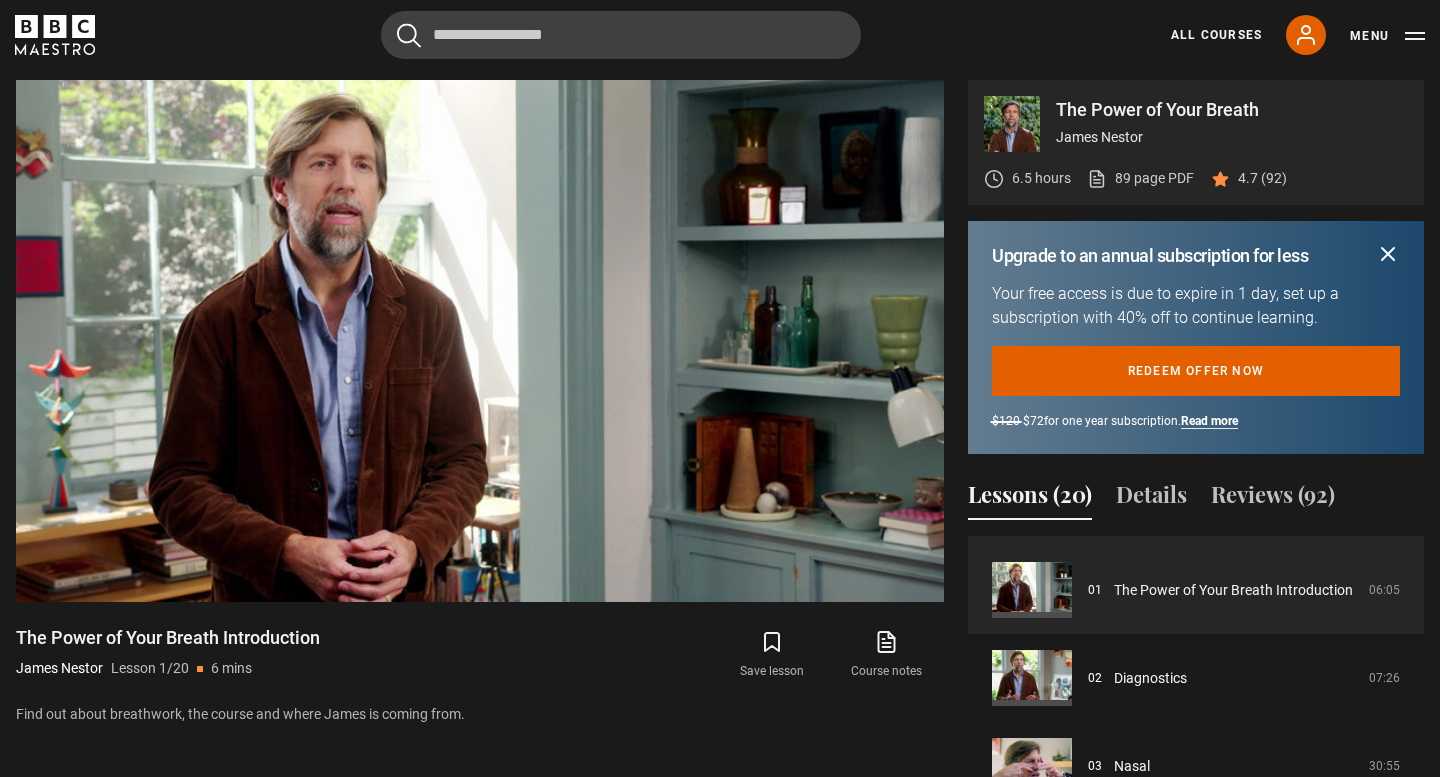 scroll, scrollTop: 80, scrollLeft: 0, axis: vertical 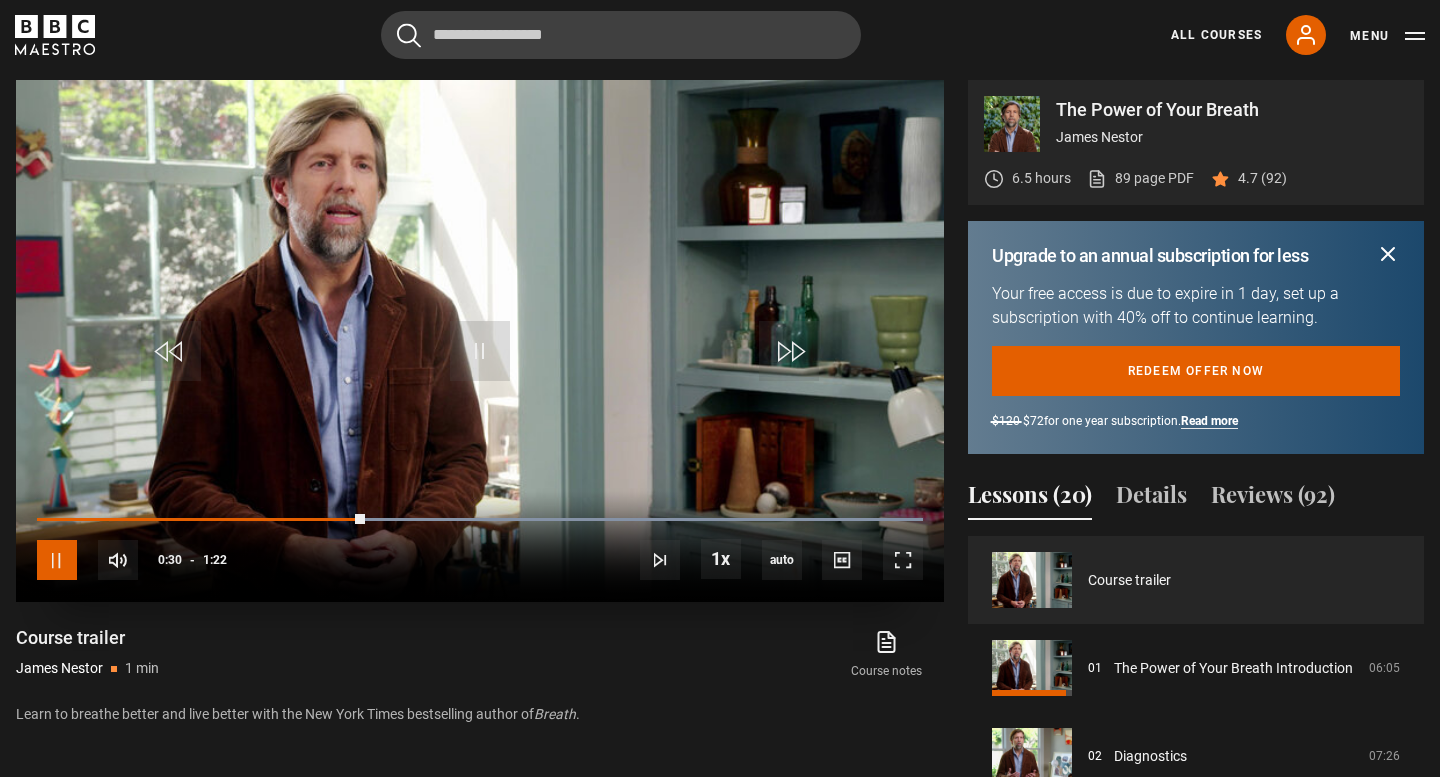 click at bounding box center [57, 560] 